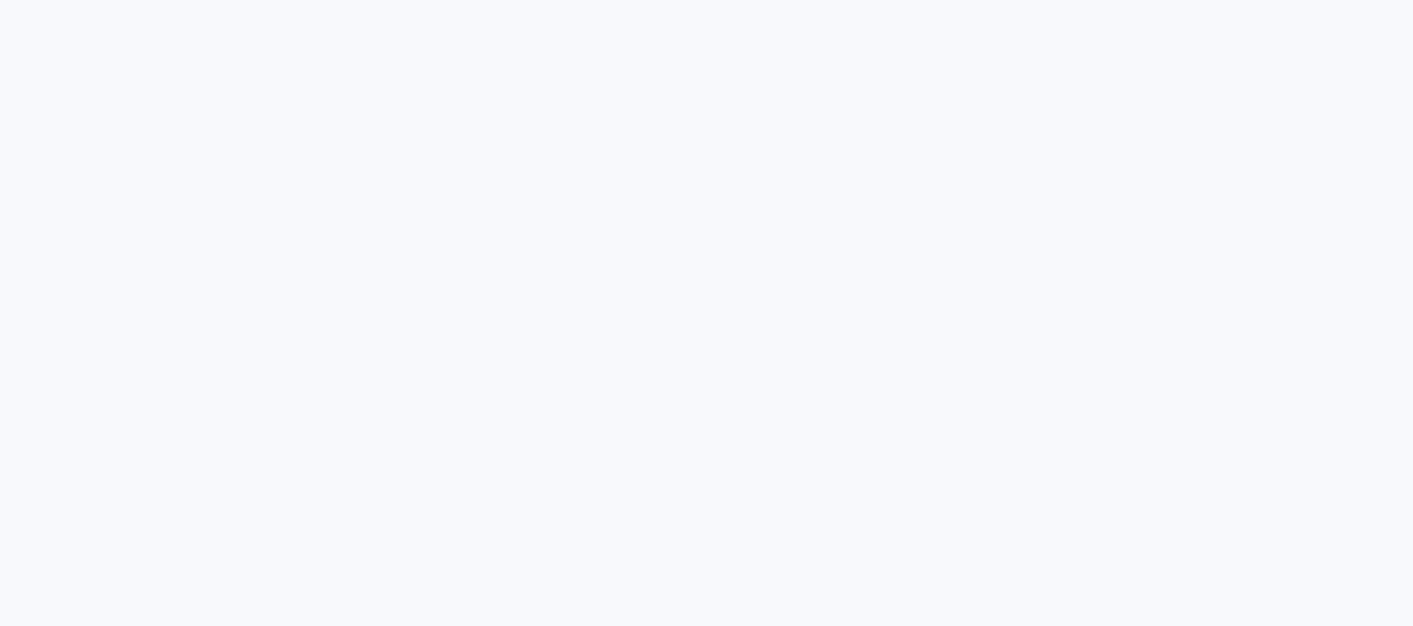 scroll, scrollTop: 0, scrollLeft: 0, axis: both 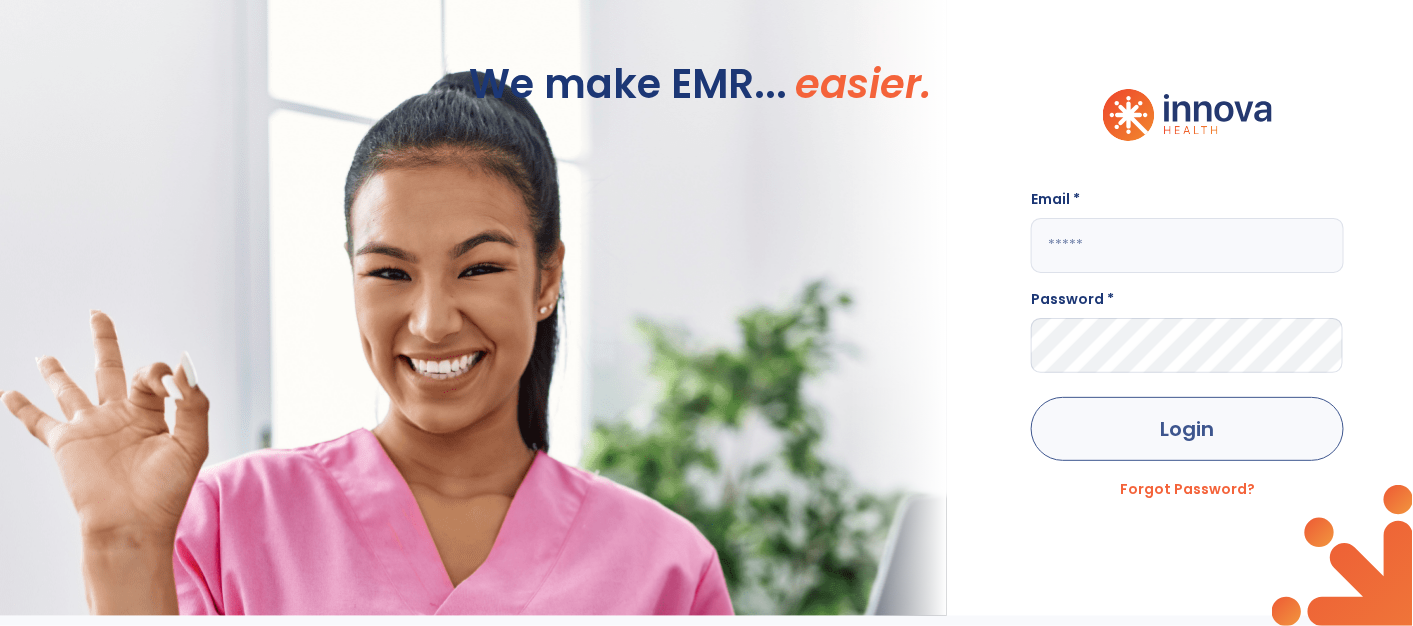 type on "**********" 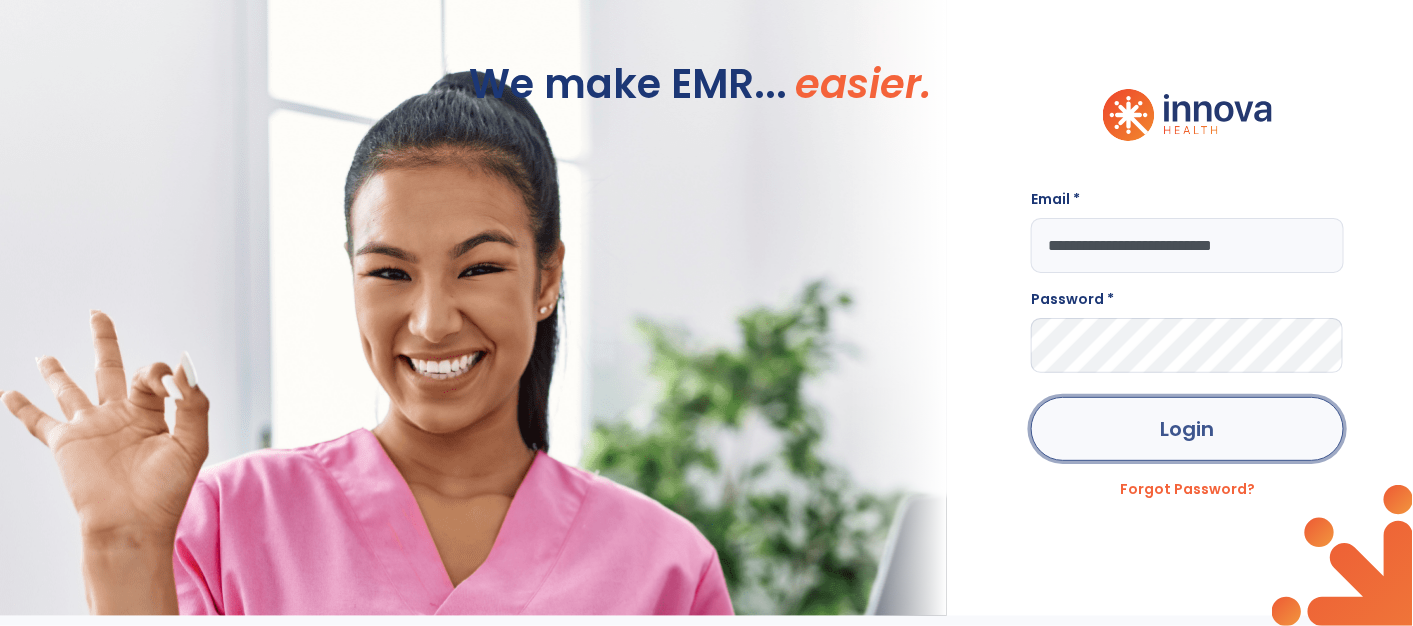 click on "Login" 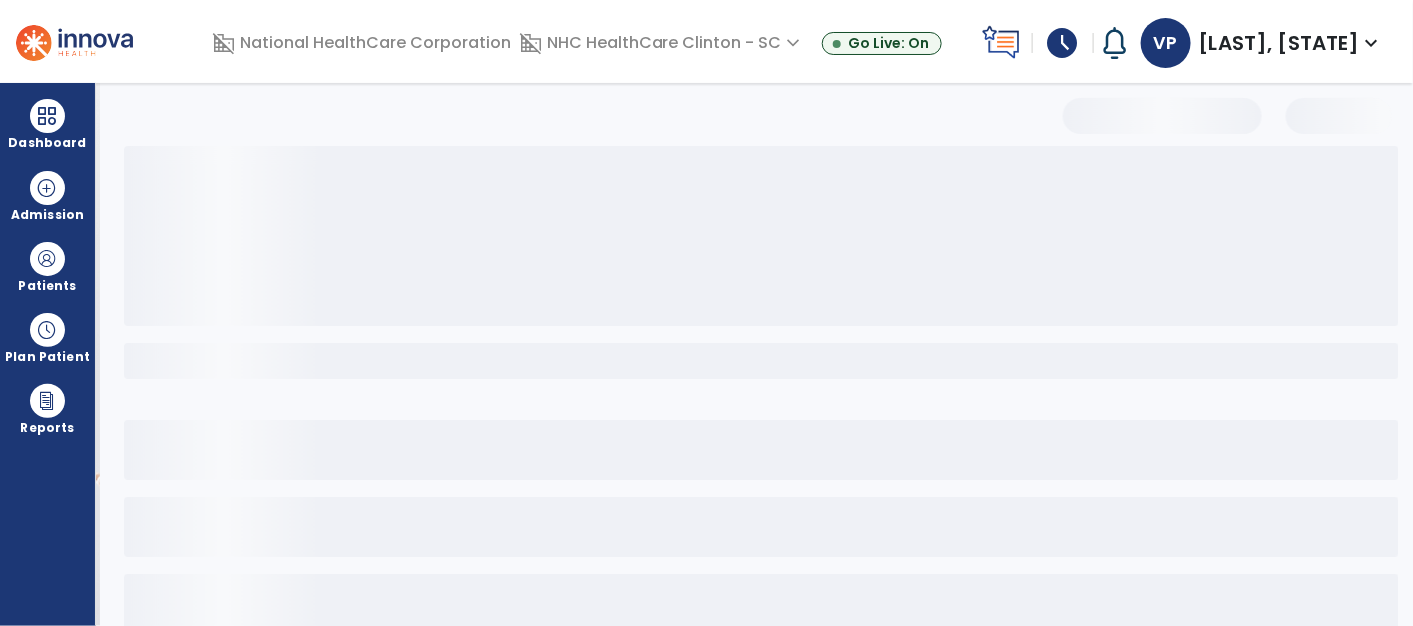 select on "*" 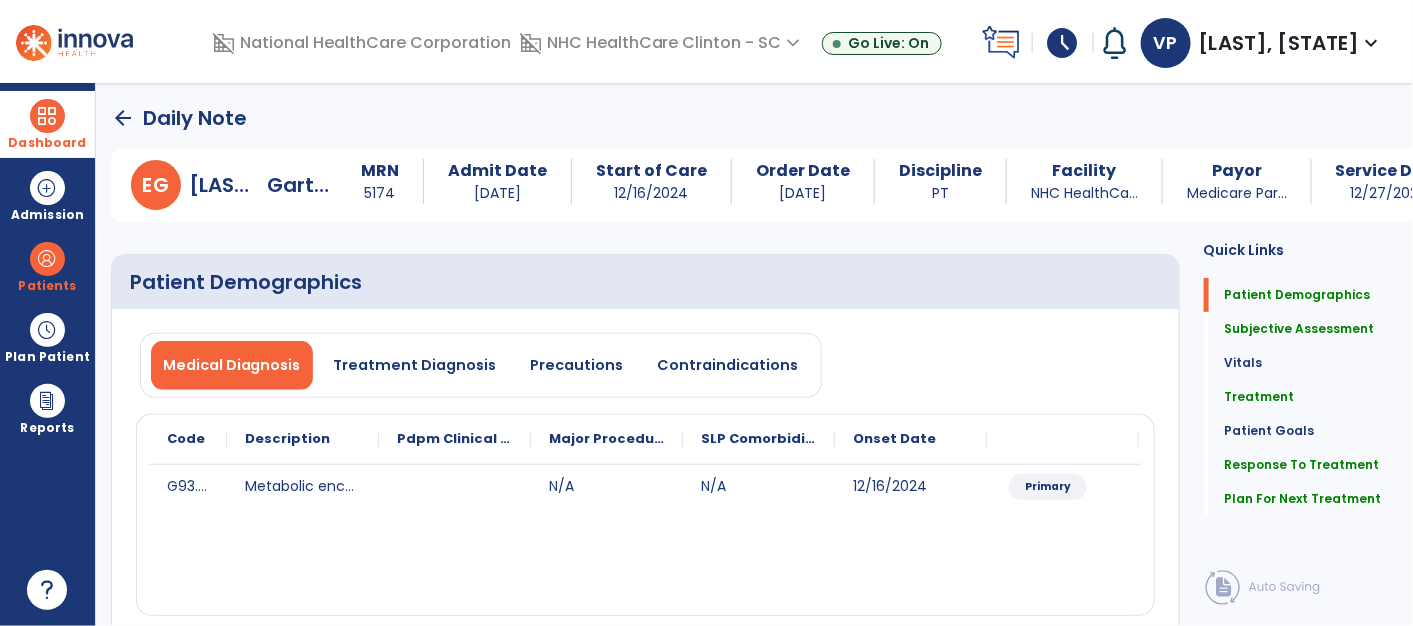 click on "Dashboard" at bounding box center [47, 124] 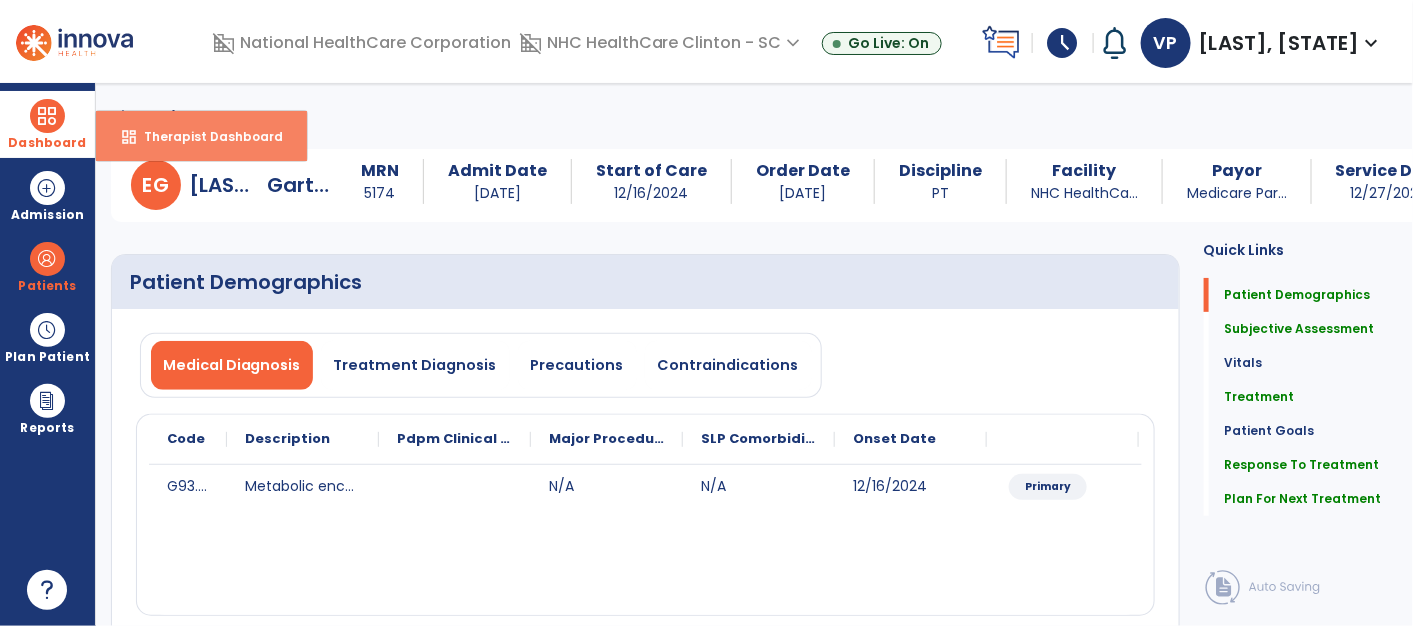 click on "dashboard  Therapist Dashboard" at bounding box center (201, 136) 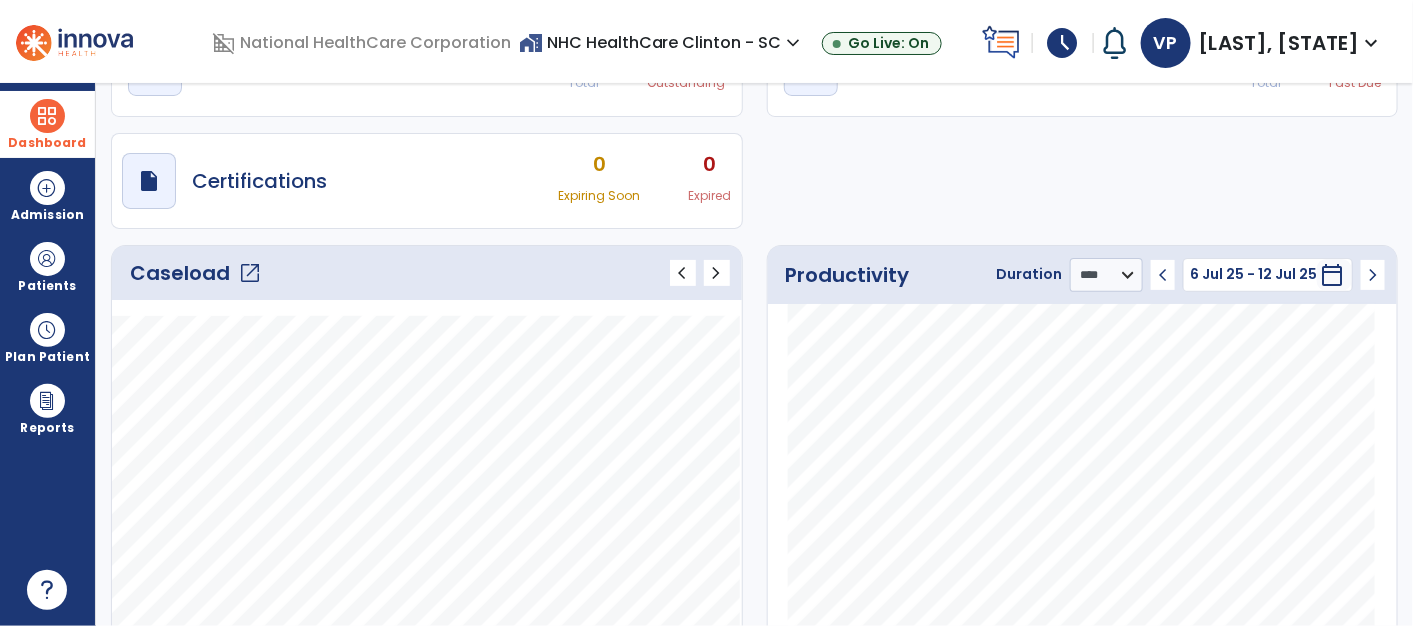 scroll, scrollTop: 0, scrollLeft: 0, axis: both 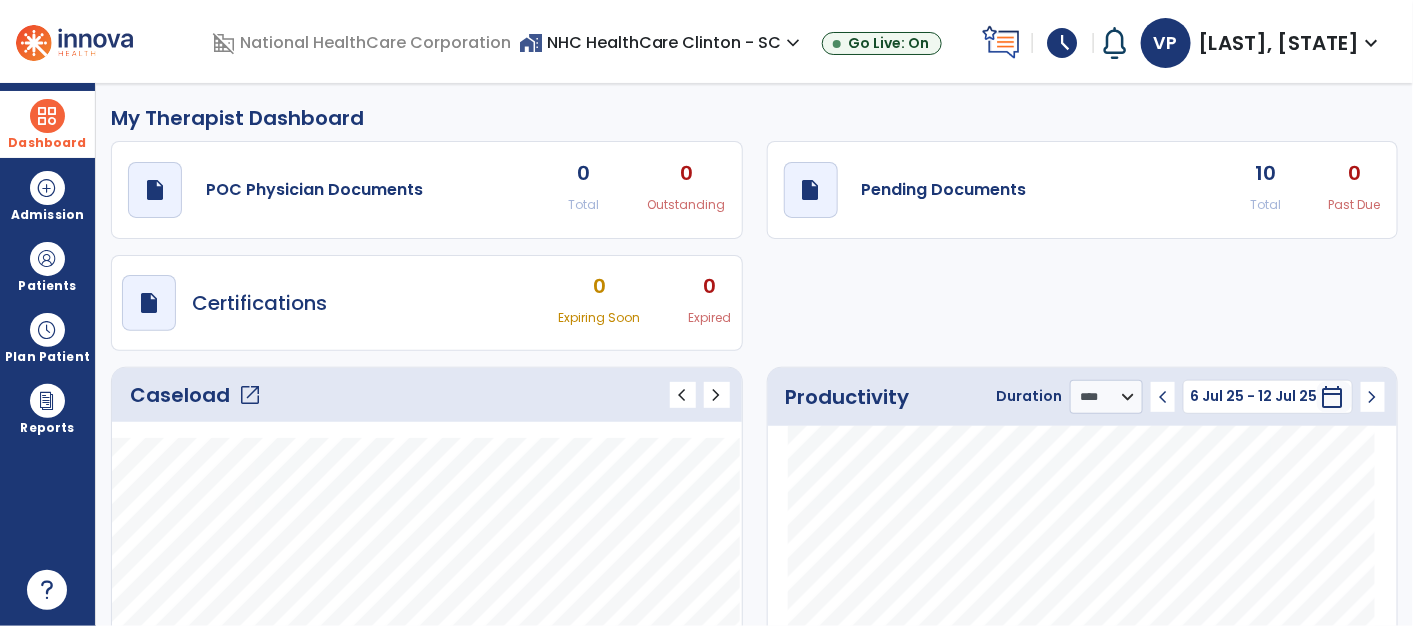 click on "open_in_new" 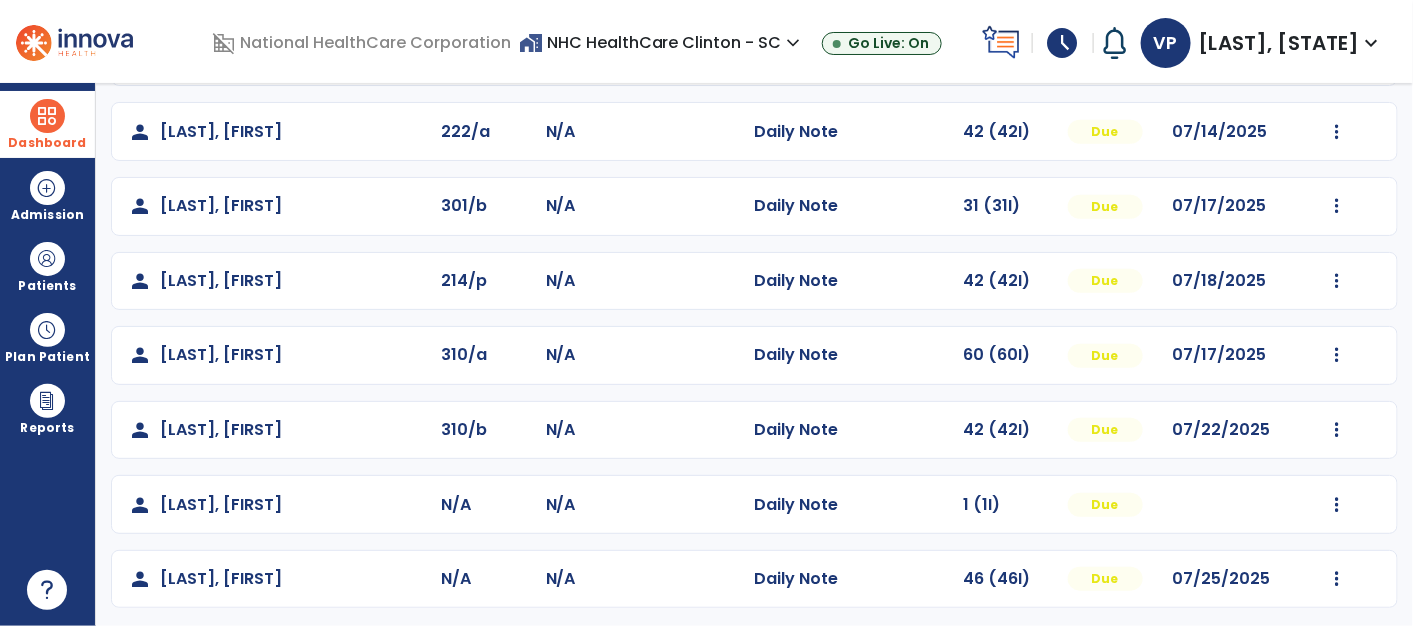 scroll, scrollTop: 0, scrollLeft: 0, axis: both 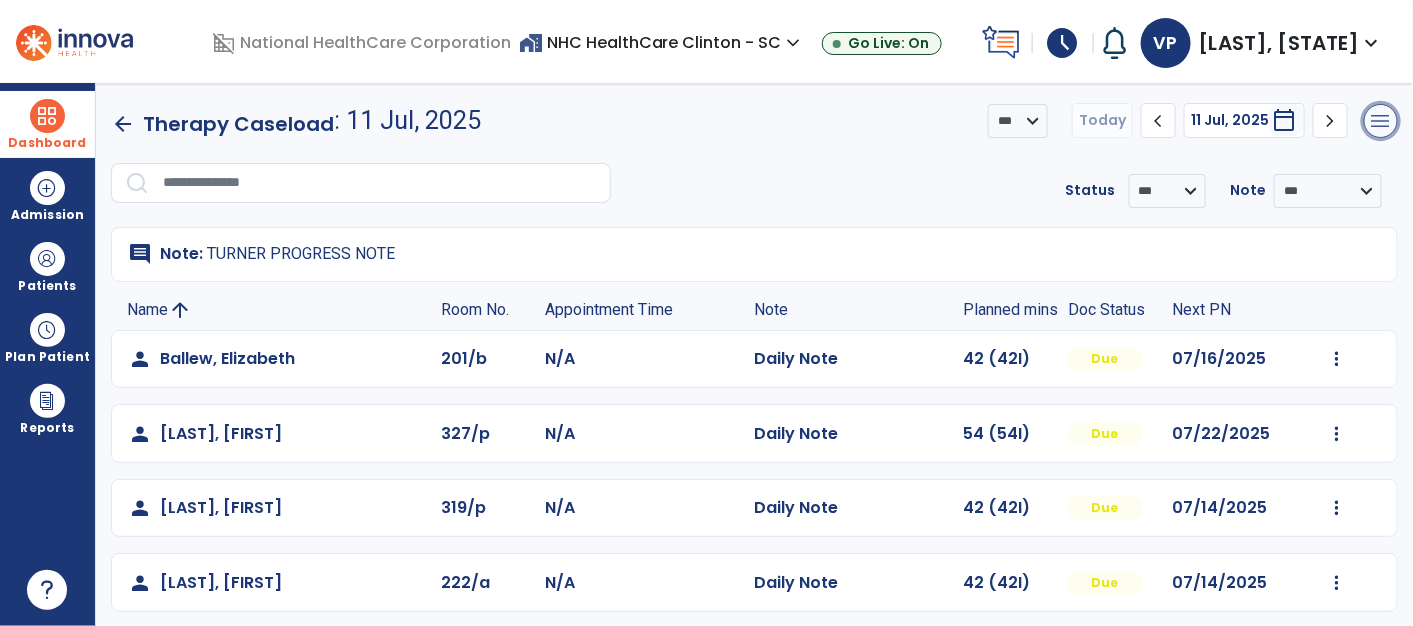 click on "menu" at bounding box center (1381, 121) 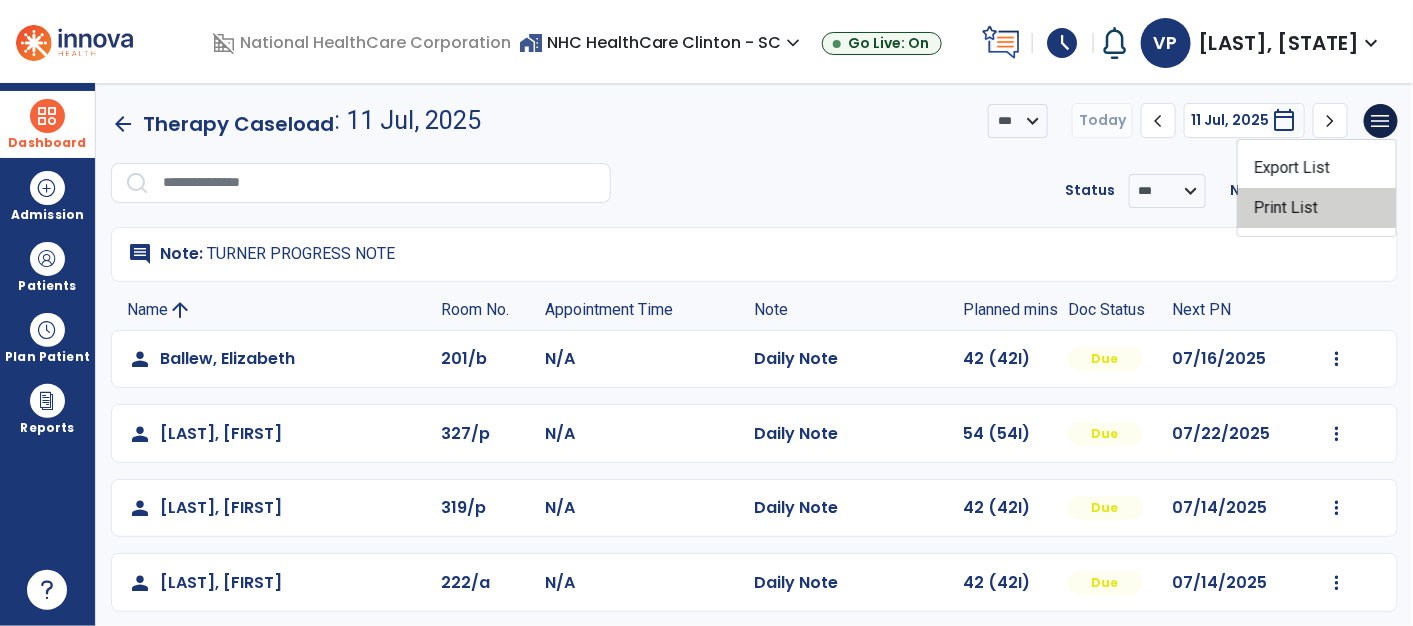 click on "Print List" 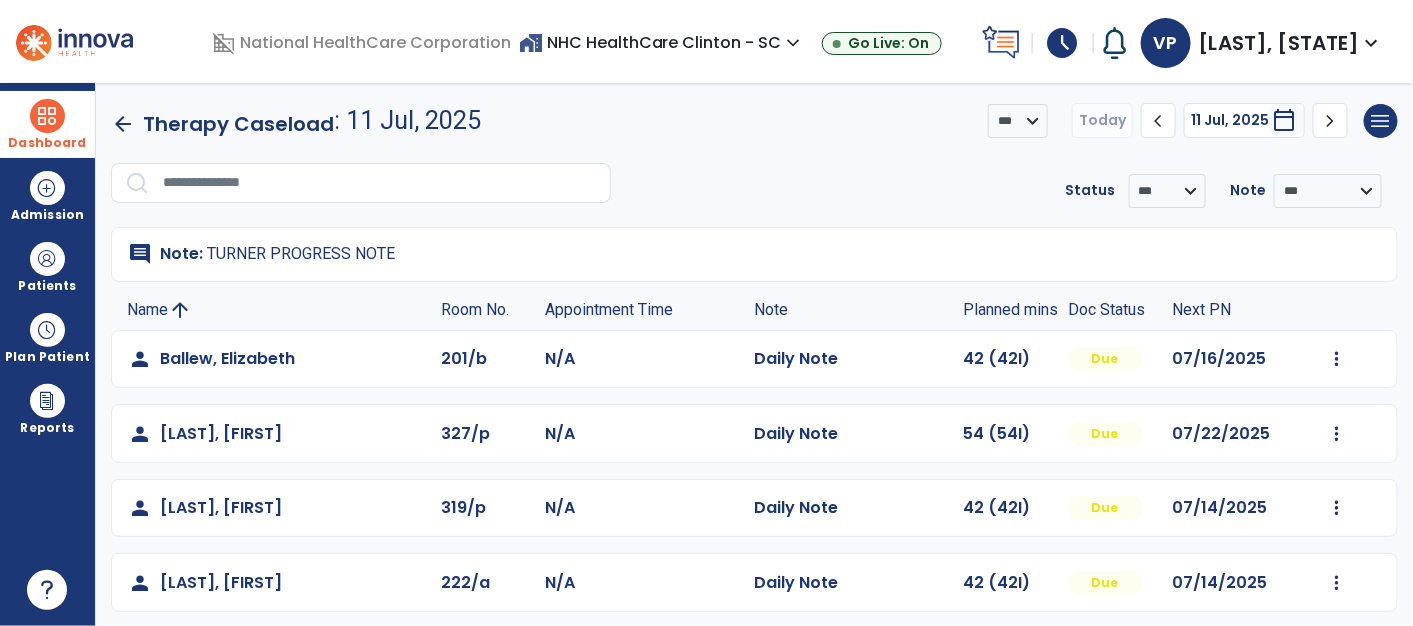 click on "domain_disabled   National HealthCare Corporation   home_work   NHC HealthCare Clinton - SC   expand_more   NHC HealthCare Clinton - SC  Go Live: On schedule My Time:   Friday, Jul 11    **** arrow_right  Start   Open your timecard  arrow_right Notifications  No Notifications yet   VP   [LAST], [STATE]    expand_more   home   Home   person   Profile   help   Help   logout   Log out" at bounding box center (706, 41) 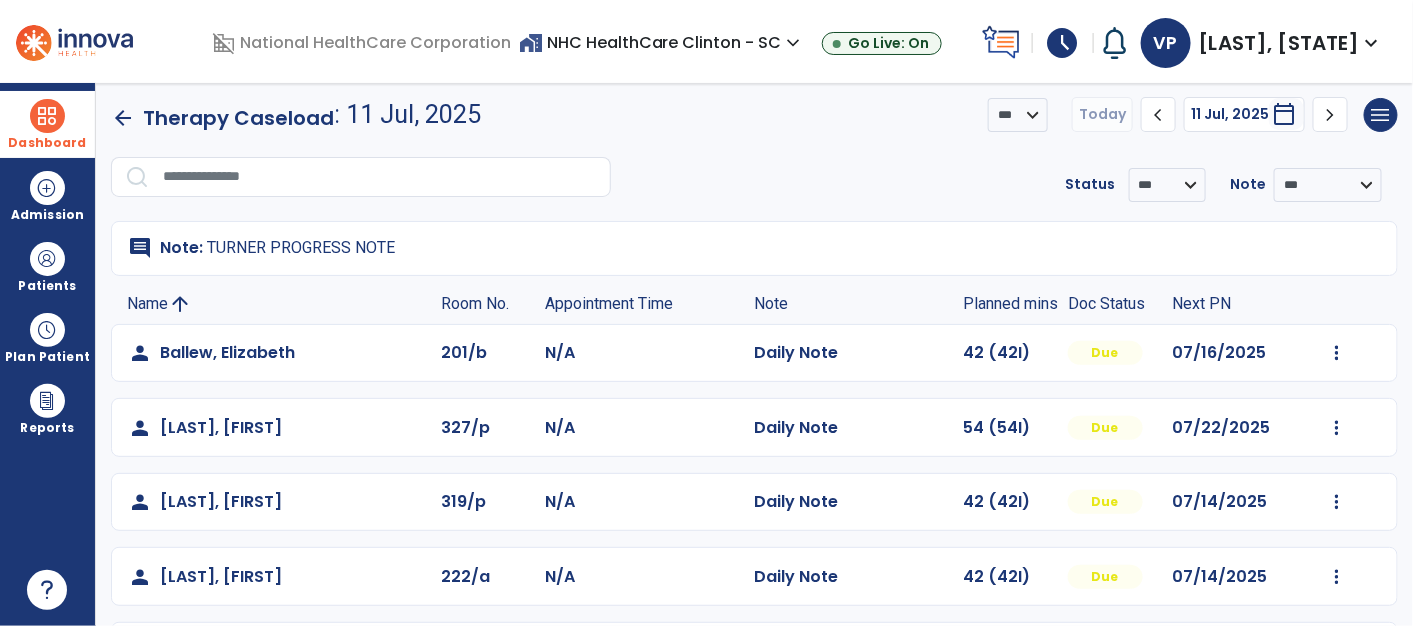 scroll, scrollTop: 0, scrollLeft: 0, axis: both 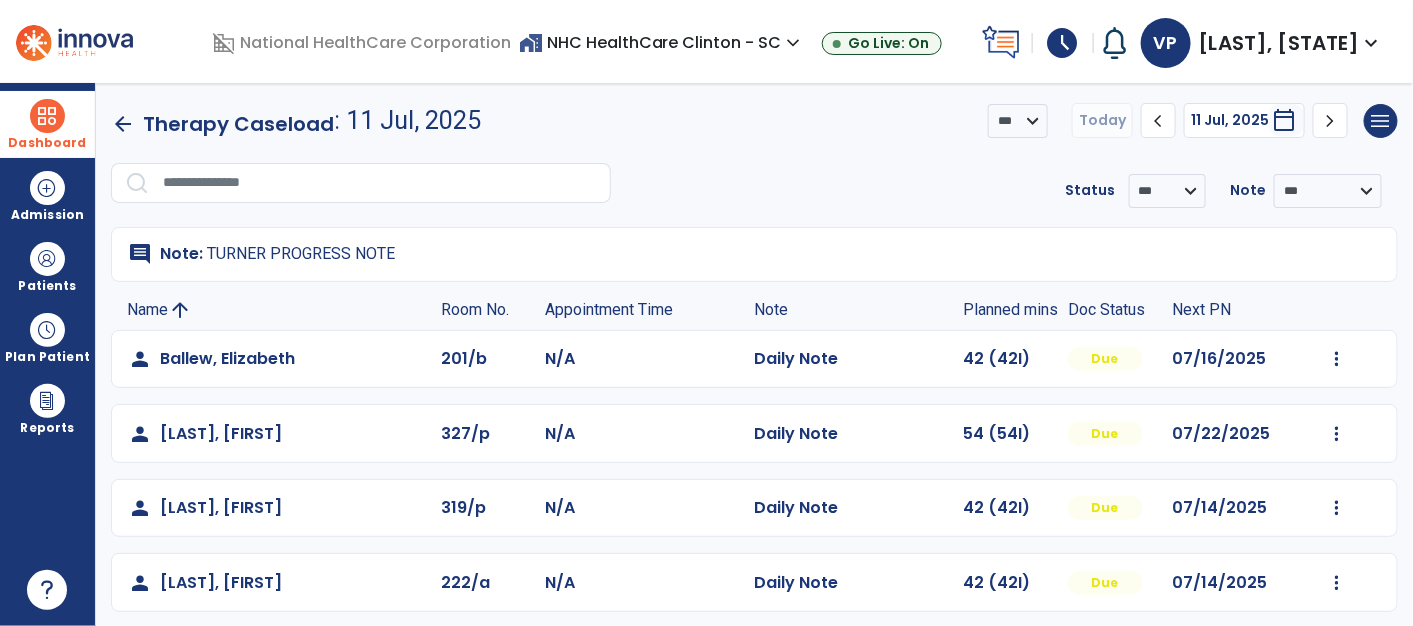 click on "[LAST], [FIRST]" 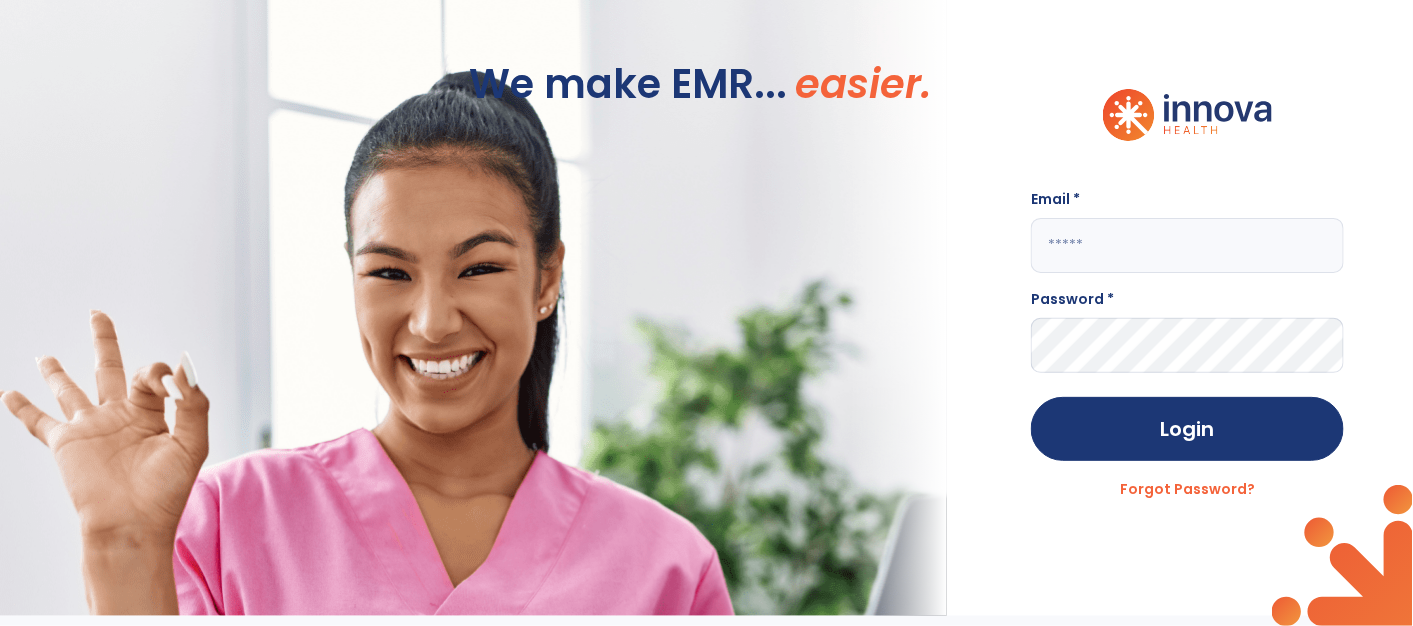 type on "**********" 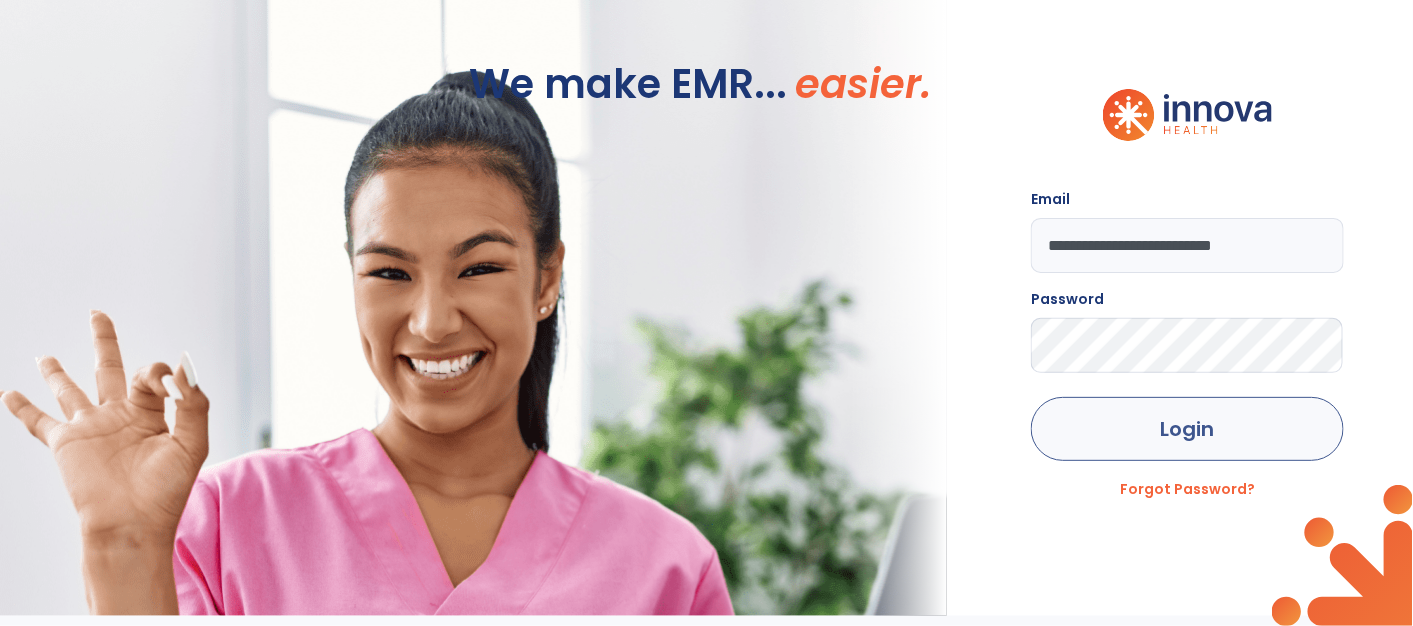 click on "Login" 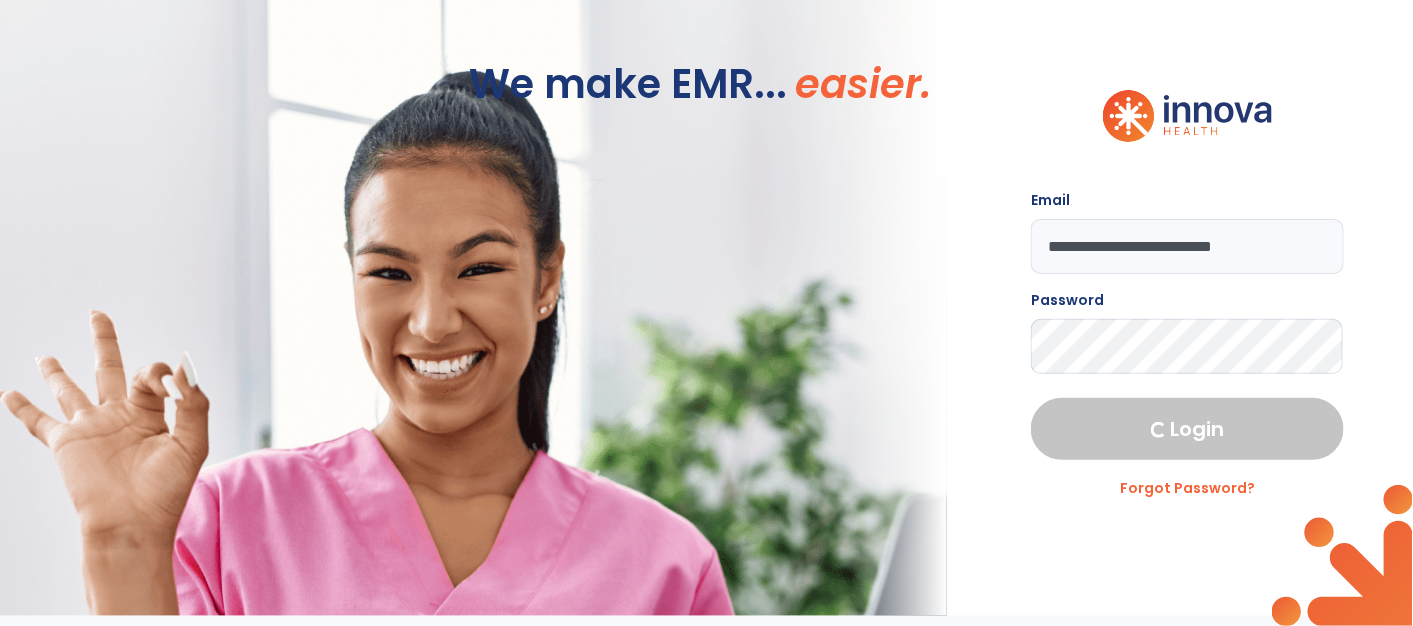 select on "****" 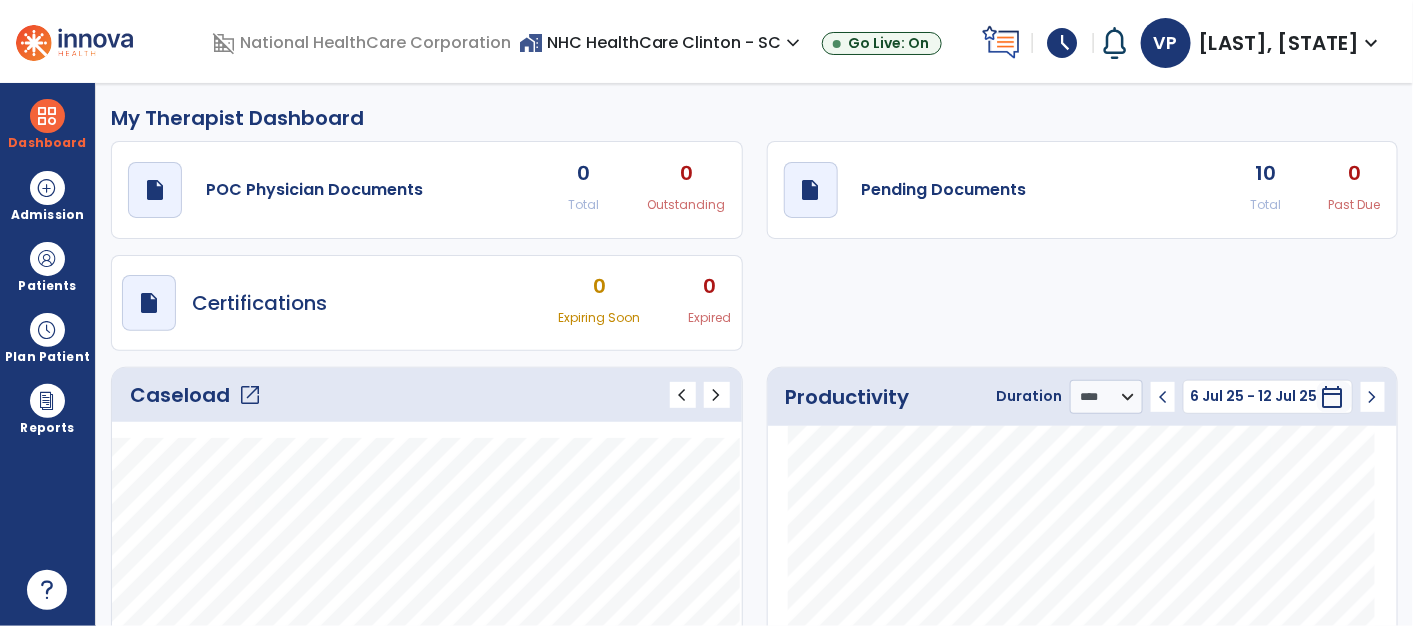 click on "open_in_new" 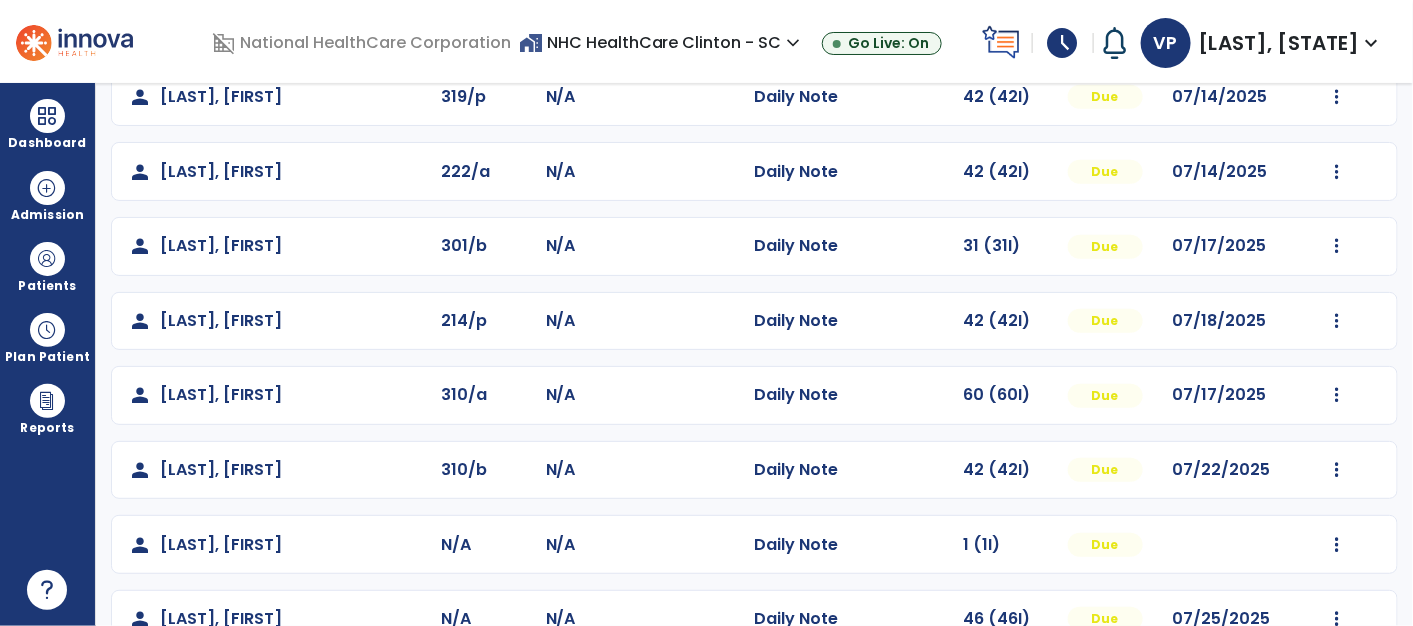 scroll, scrollTop: 426, scrollLeft: 0, axis: vertical 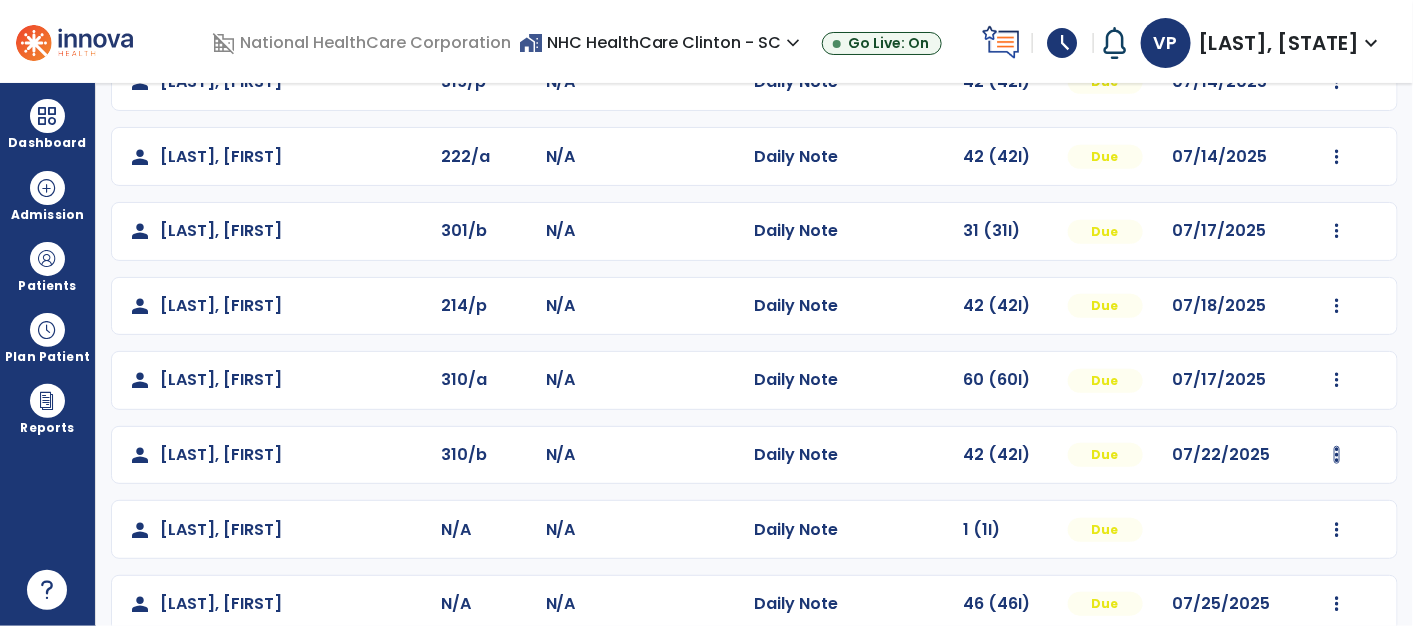 click at bounding box center [1337, -67] 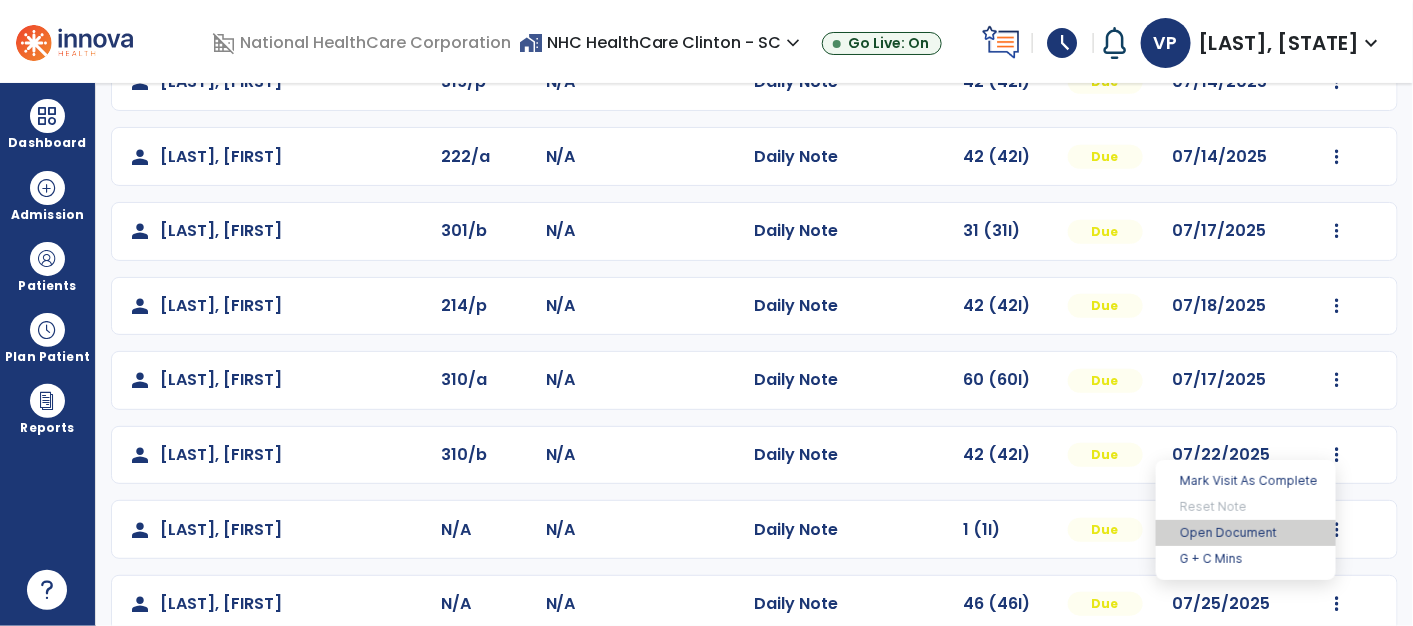 click on "Open Document" at bounding box center (1246, 533) 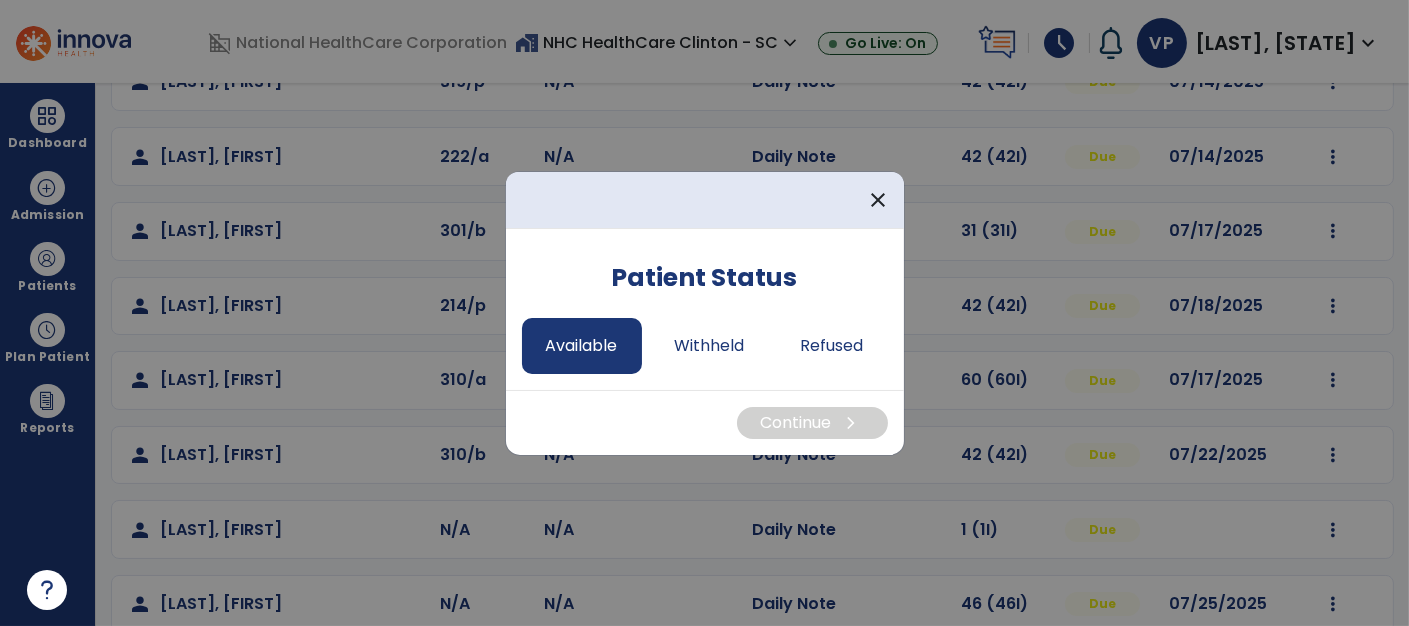click on "Available" at bounding box center [582, 346] 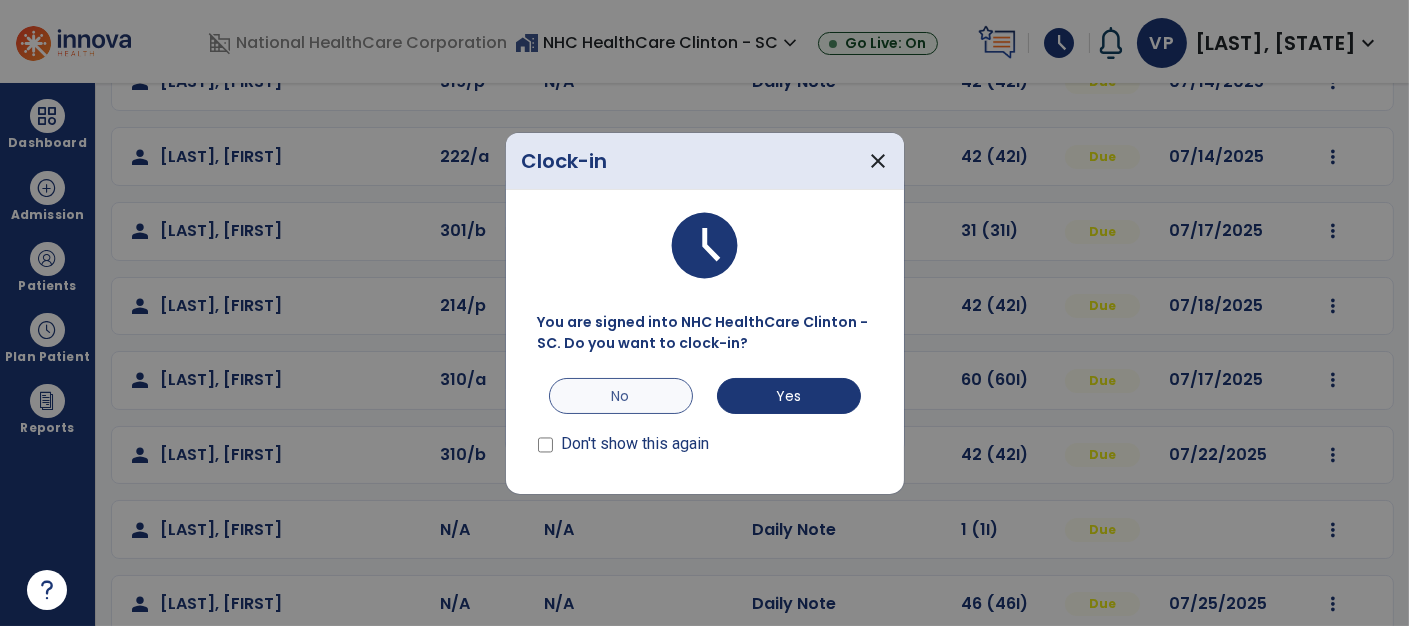 click on "No" at bounding box center (621, 396) 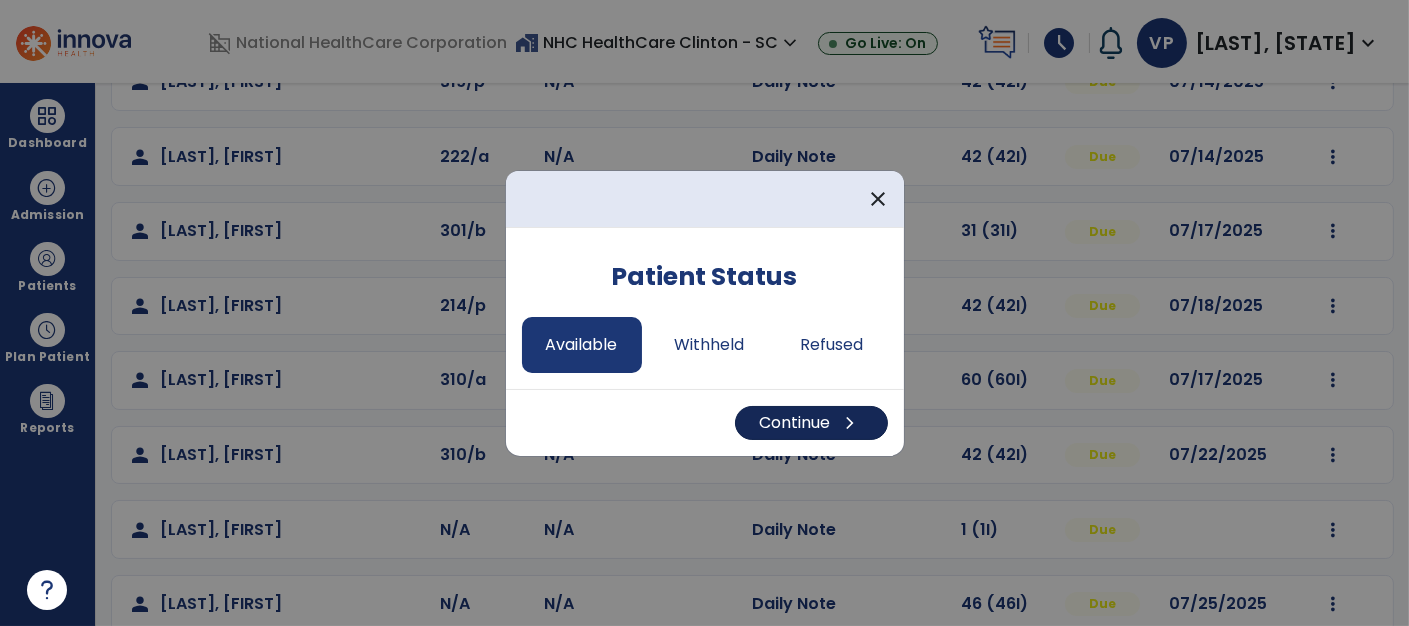 click on "Continue   chevron_right" at bounding box center (811, 423) 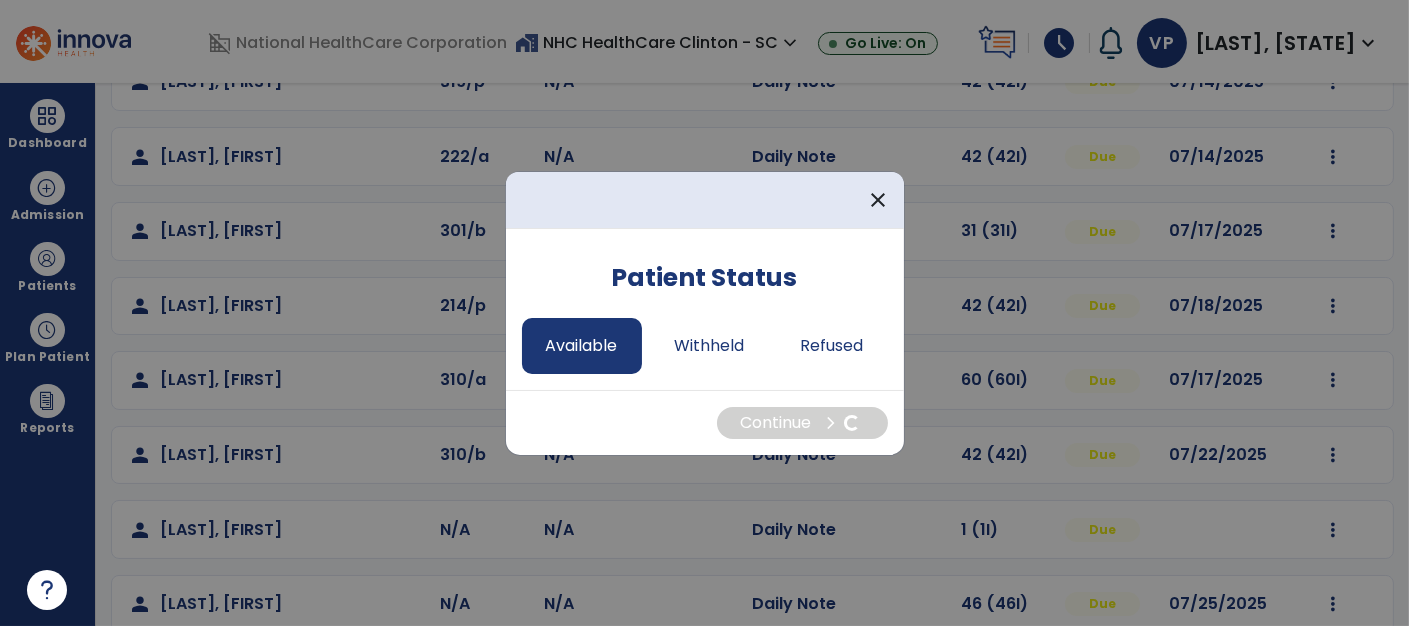 select on "*" 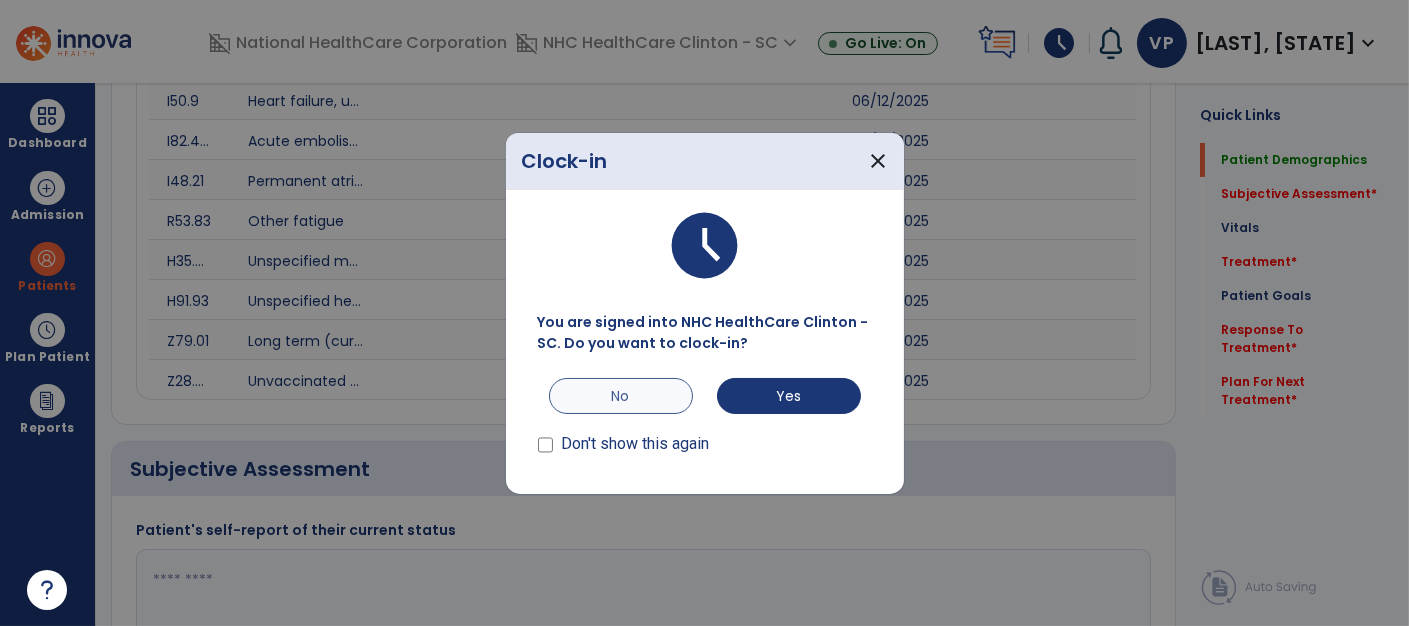 click on "No" at bounding box center [621, 396] 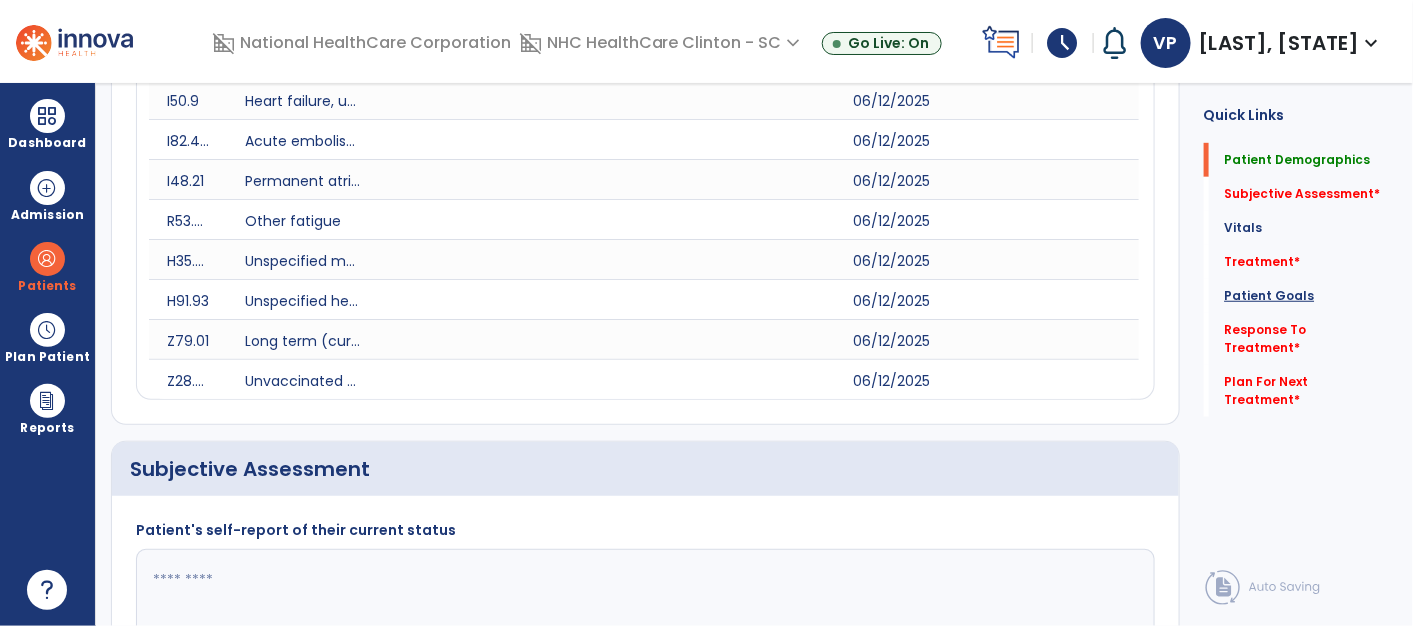 click on "Patient Goals" 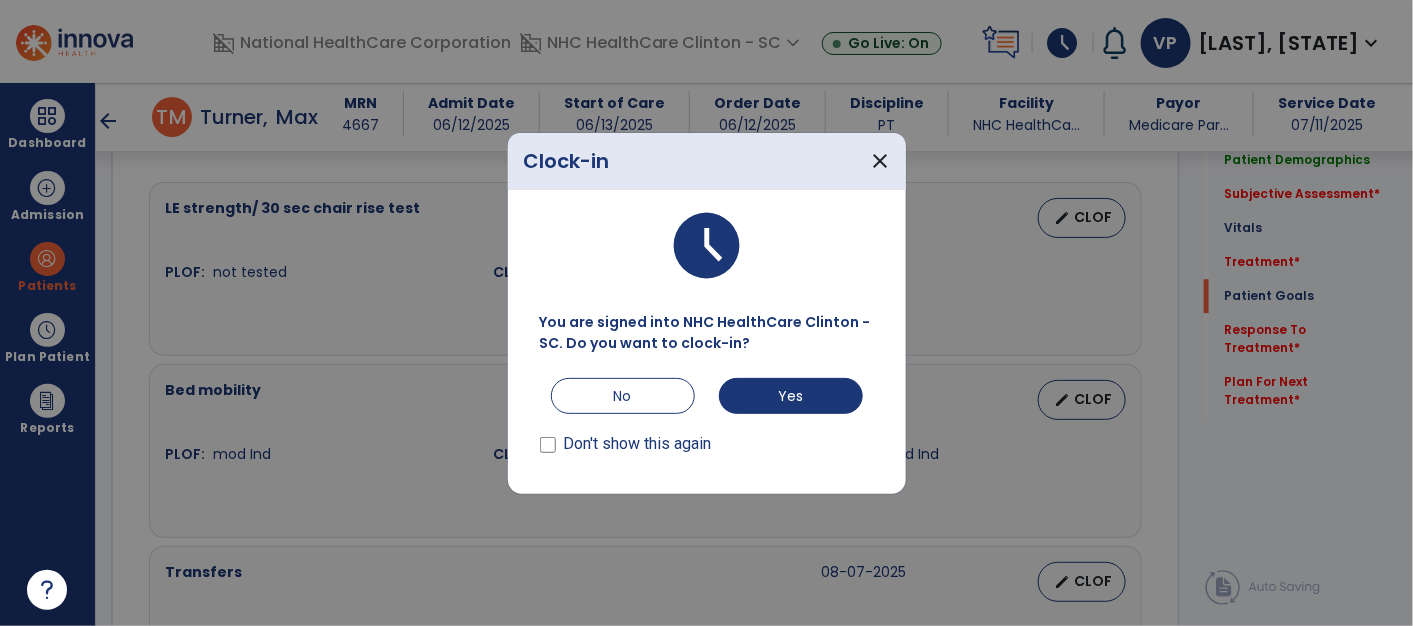 scroll, scrollTop: 1763, scrollLeft: 0, axis: vertical 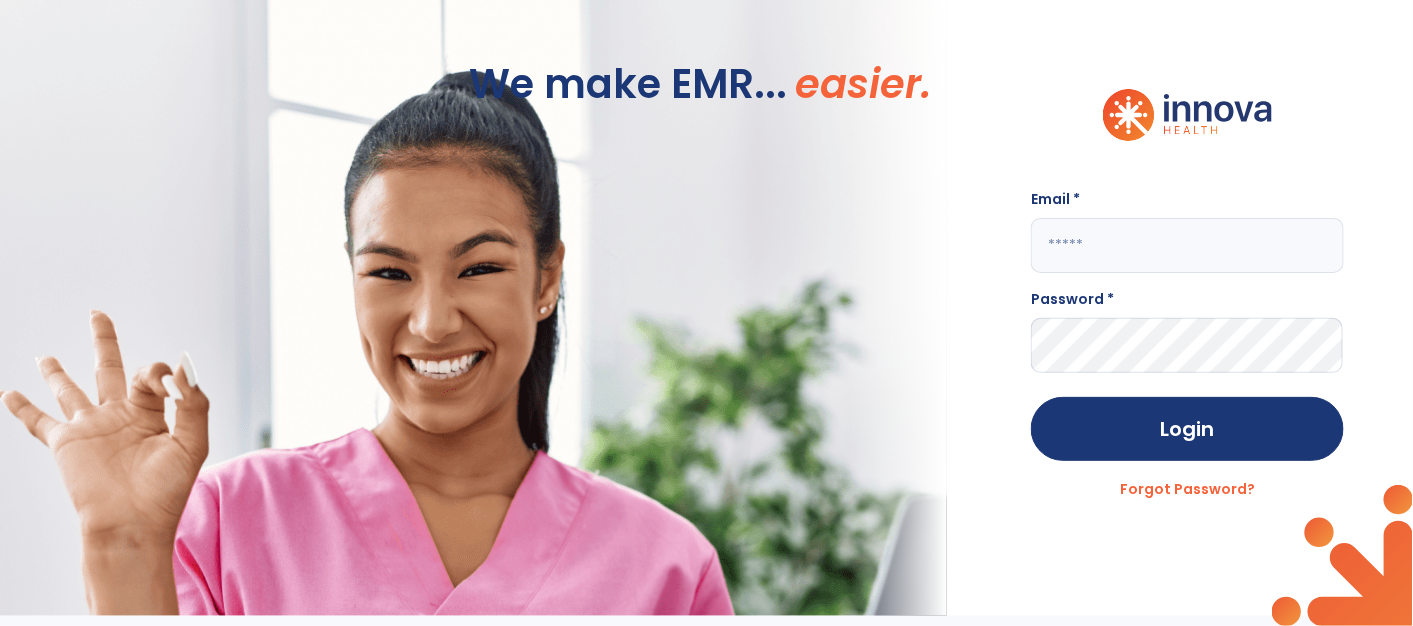 type on "**********" 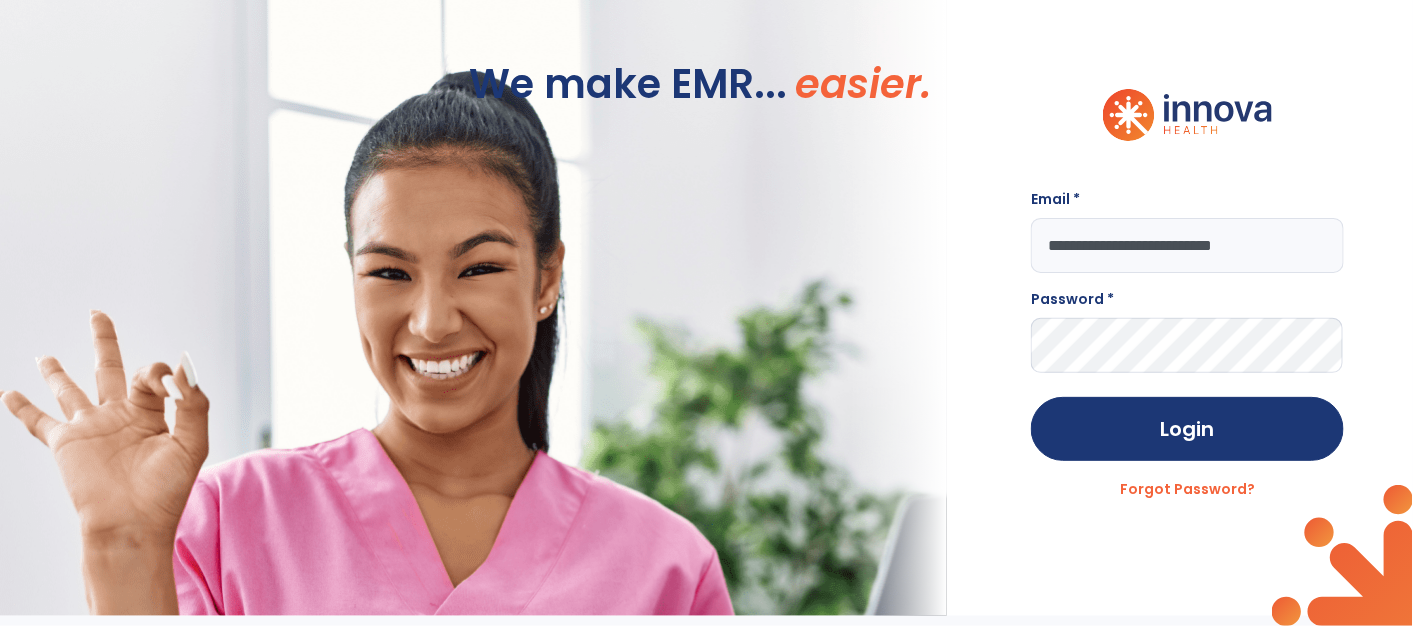 scroll, scrollTop: 0, scrollLeft: 0, axis: both 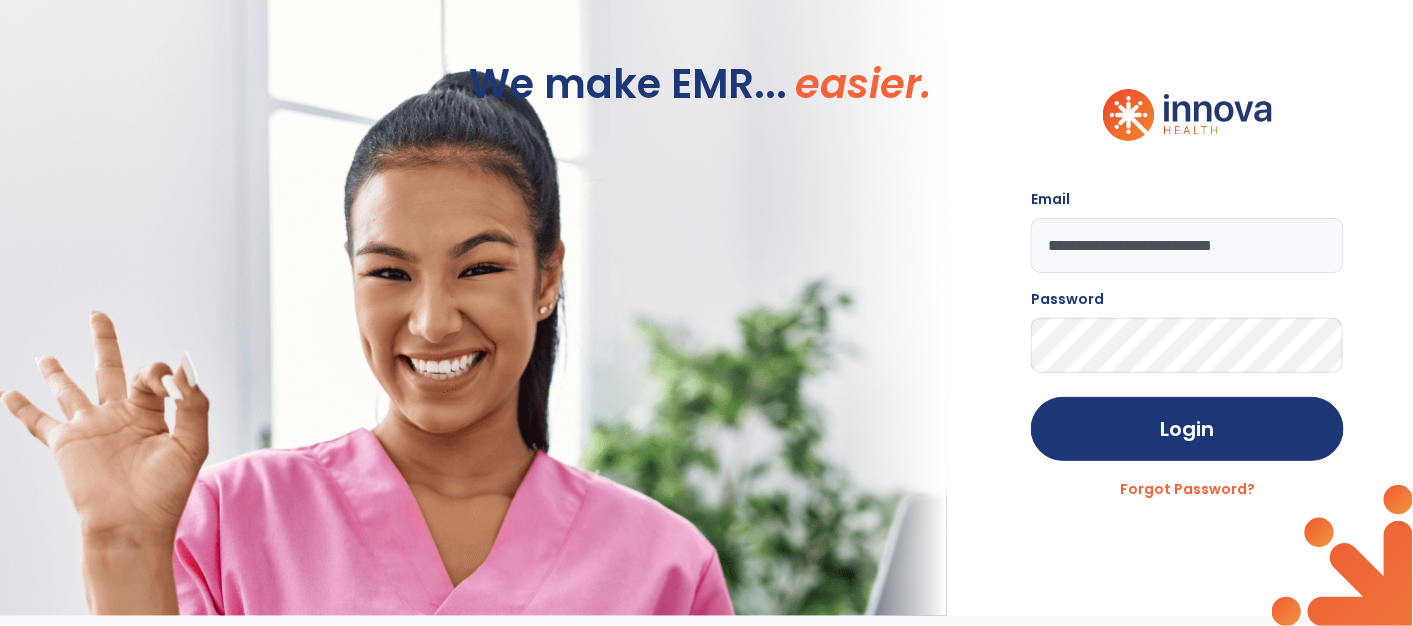click 